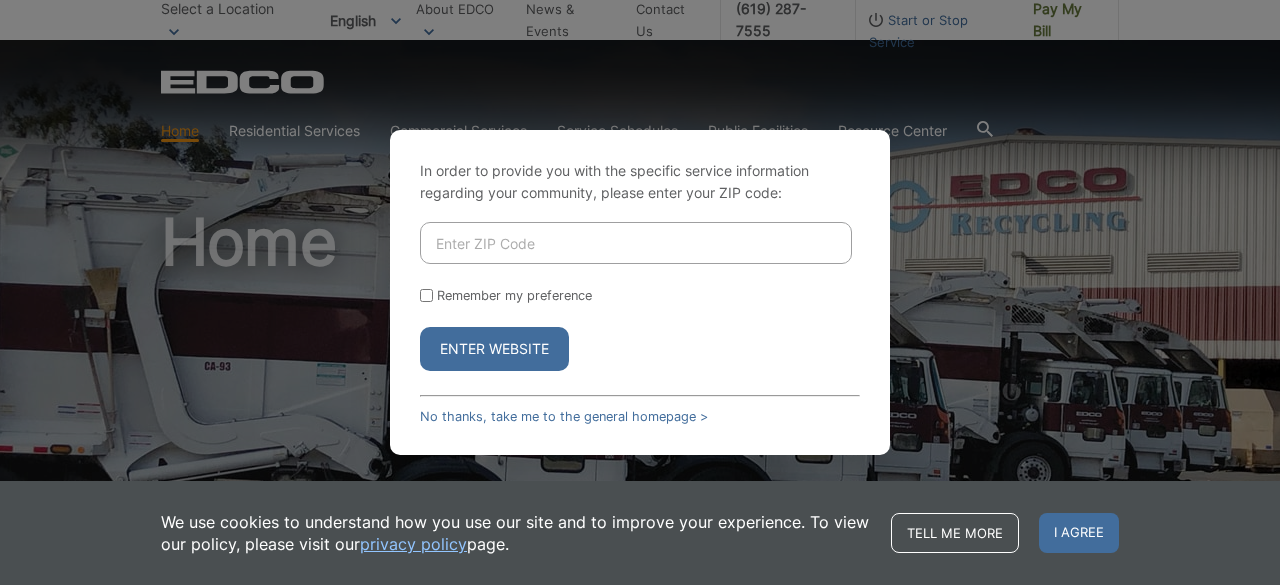 scroll, scrollTop: 0, scrollLeft: 0, axis: both 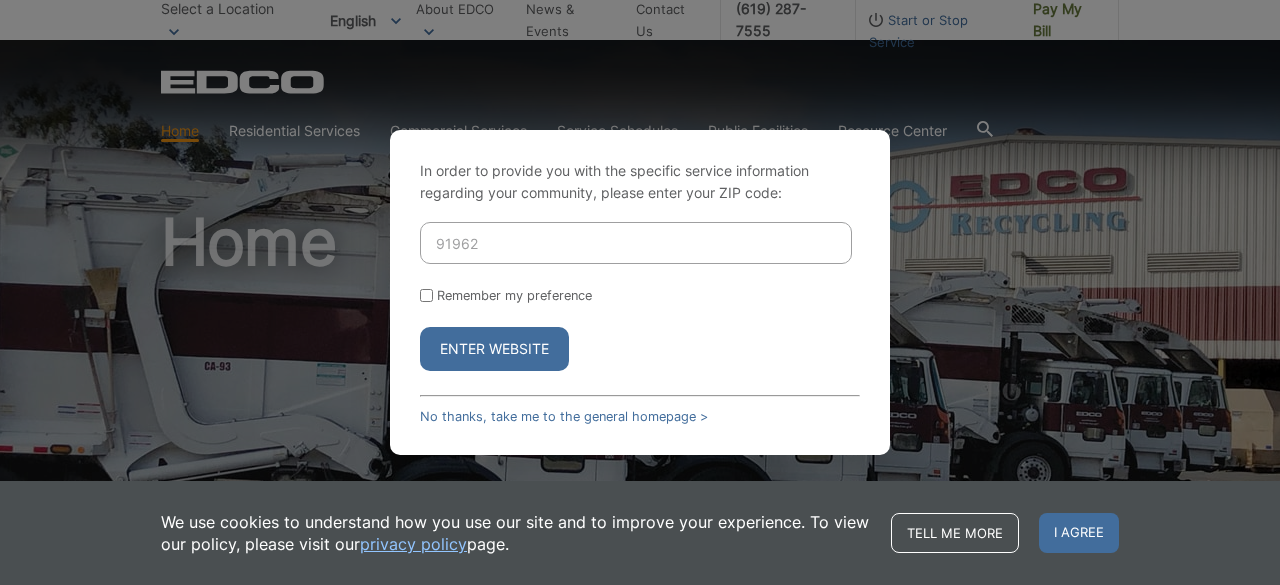 type on "91962" 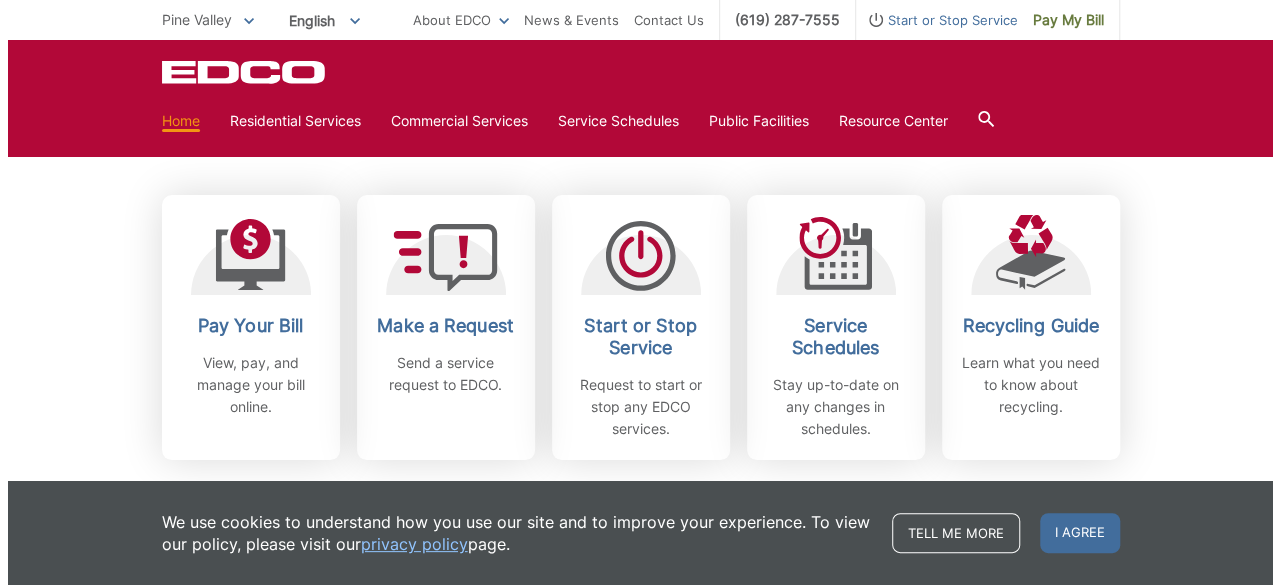 scroll, scrollTop: 592, scrollLeft: 0, axis: vertical 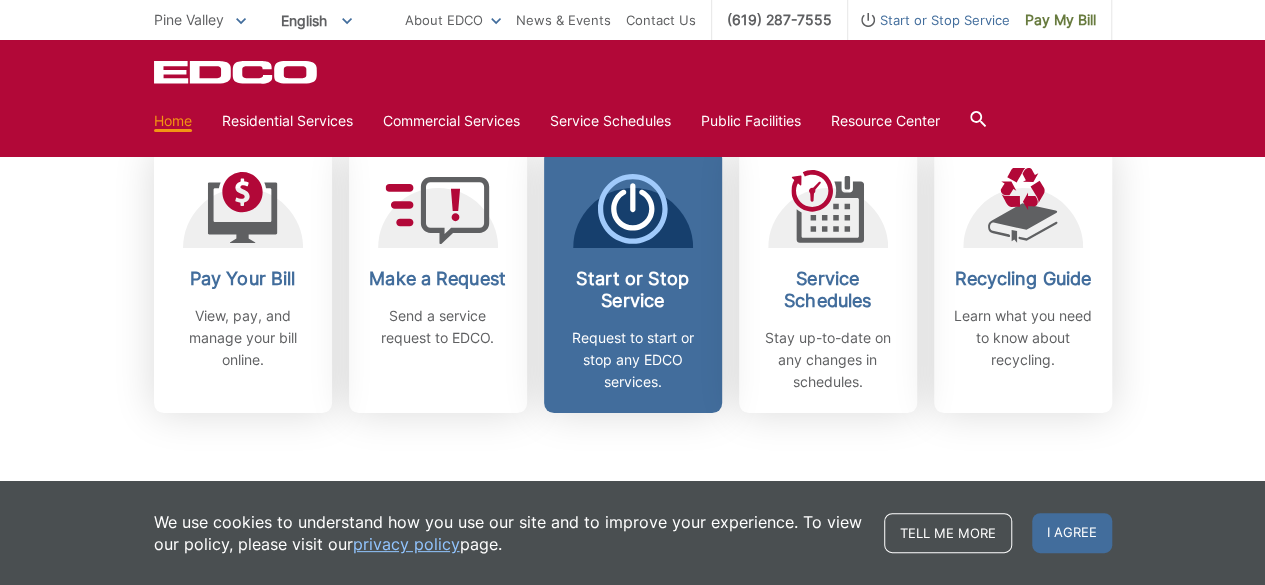 click 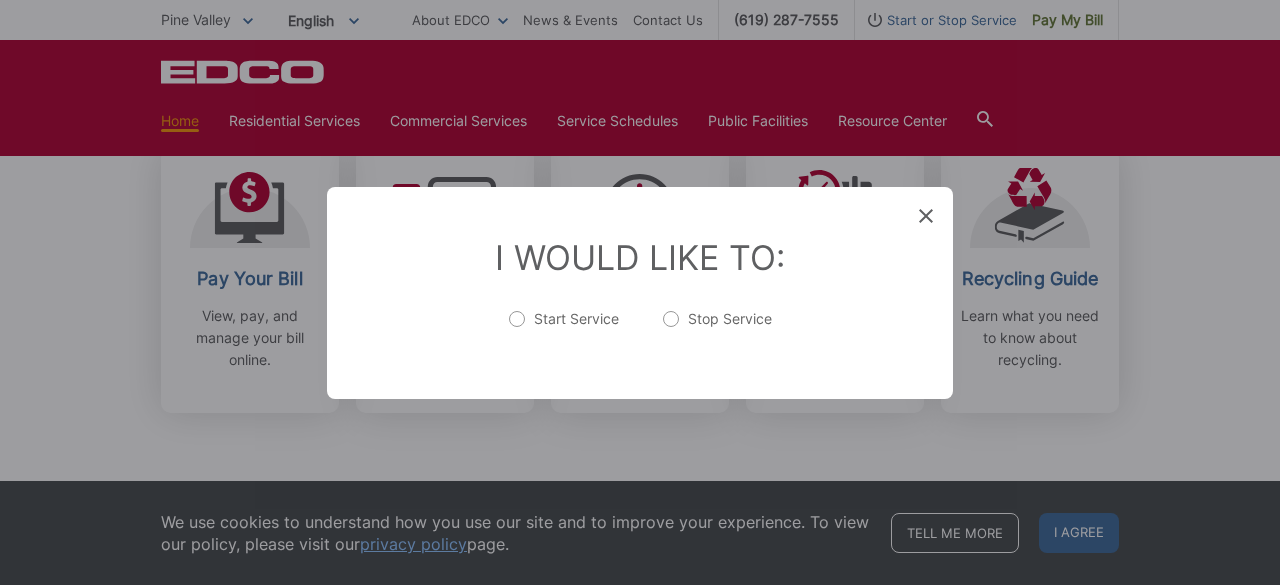 click on "Start Service" at bounding box center (564, 329) 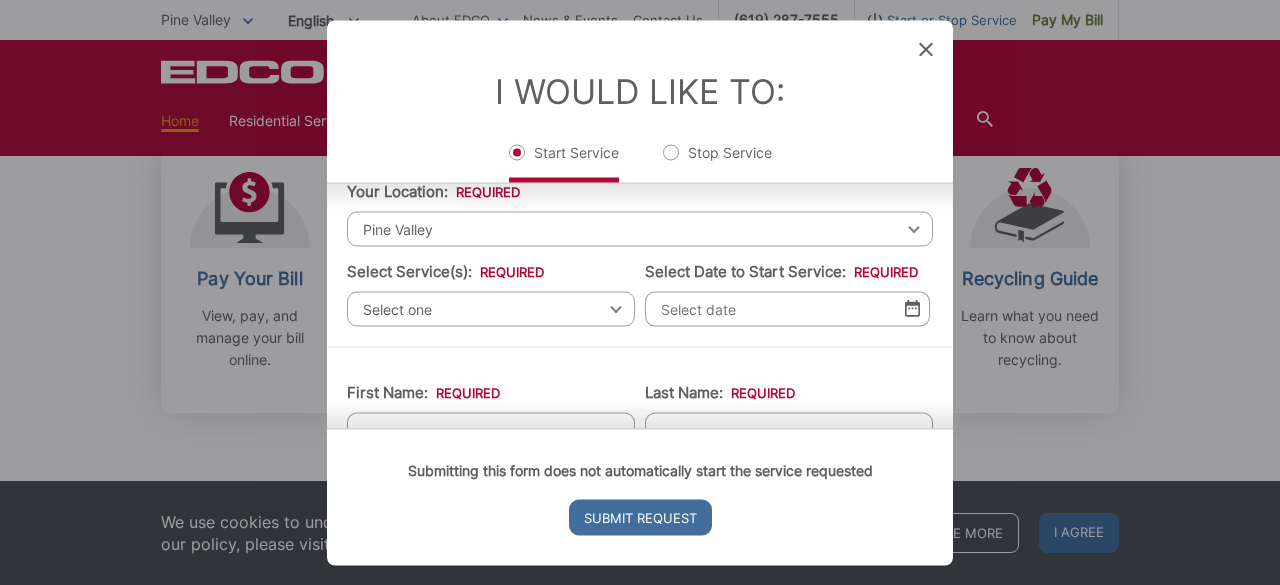 scroll, scrollTop: 64, scrollLeft: 0, axis: vertical 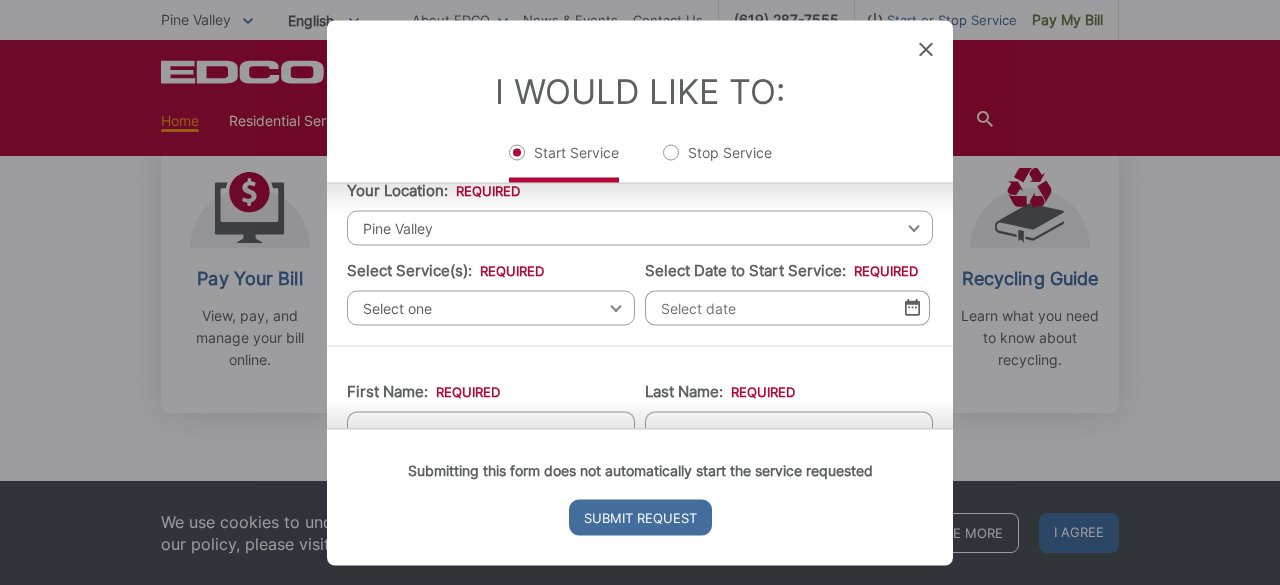 click on "Select one" at bounding box center [491, 307] 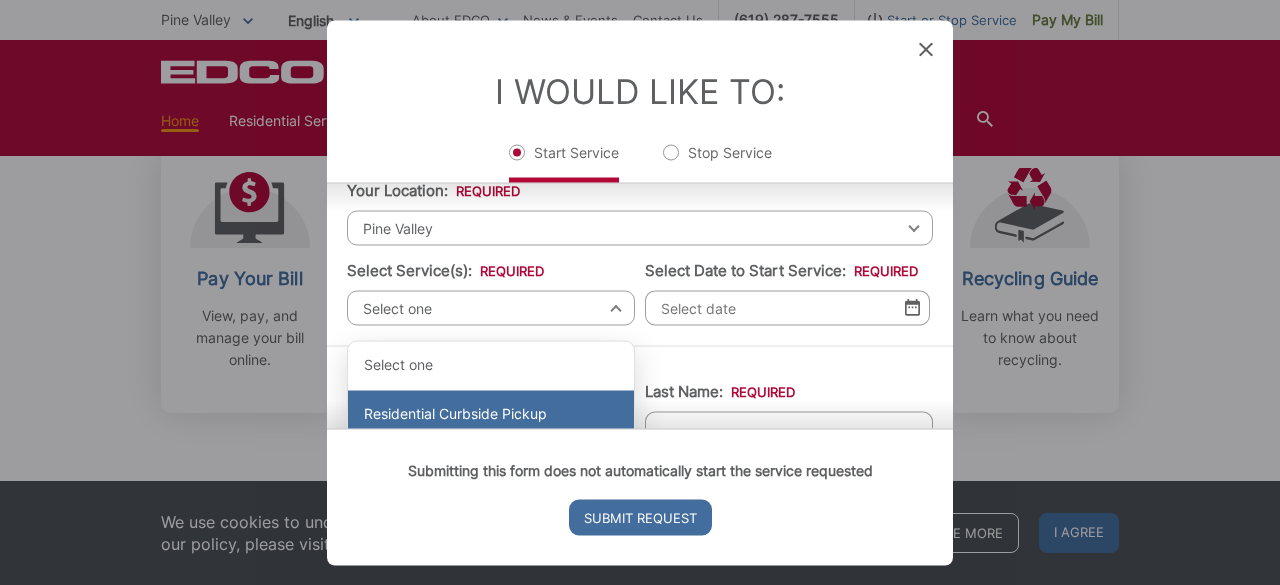 click on "Residential Curbside Pickup" at bounding box center [491, 414] 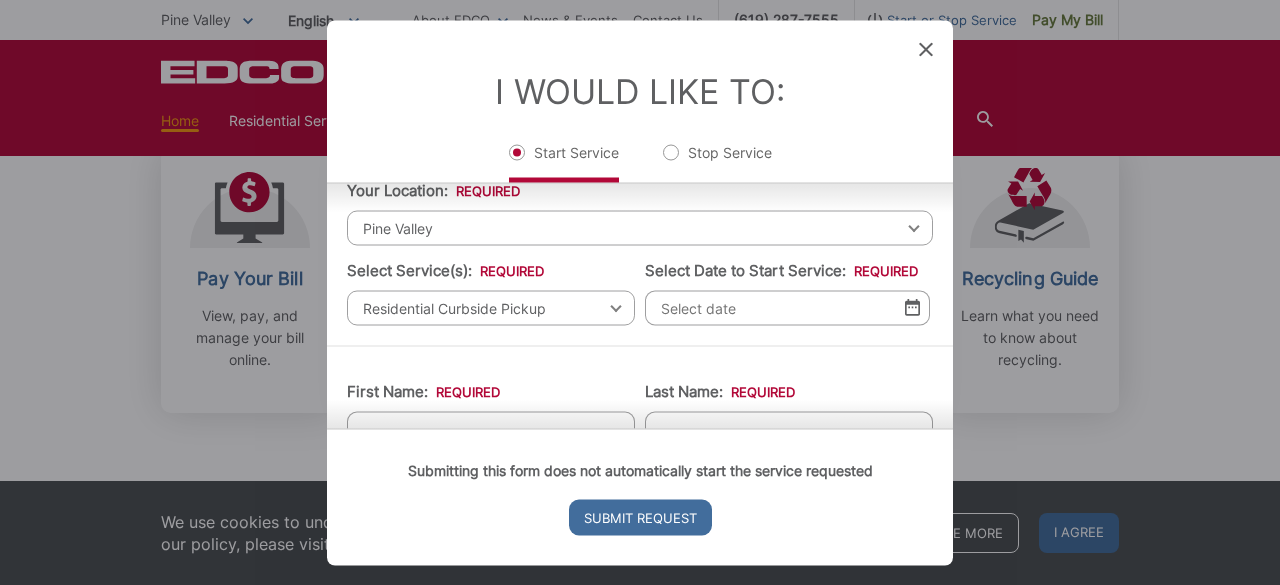 click on "Residential Curbside Pickup Select one Residential Curbside Pickup Commercial/Business Services Apartments & Condos Temporary Dumpster Service Construction & Demolition" at bounding box center [491, 307] 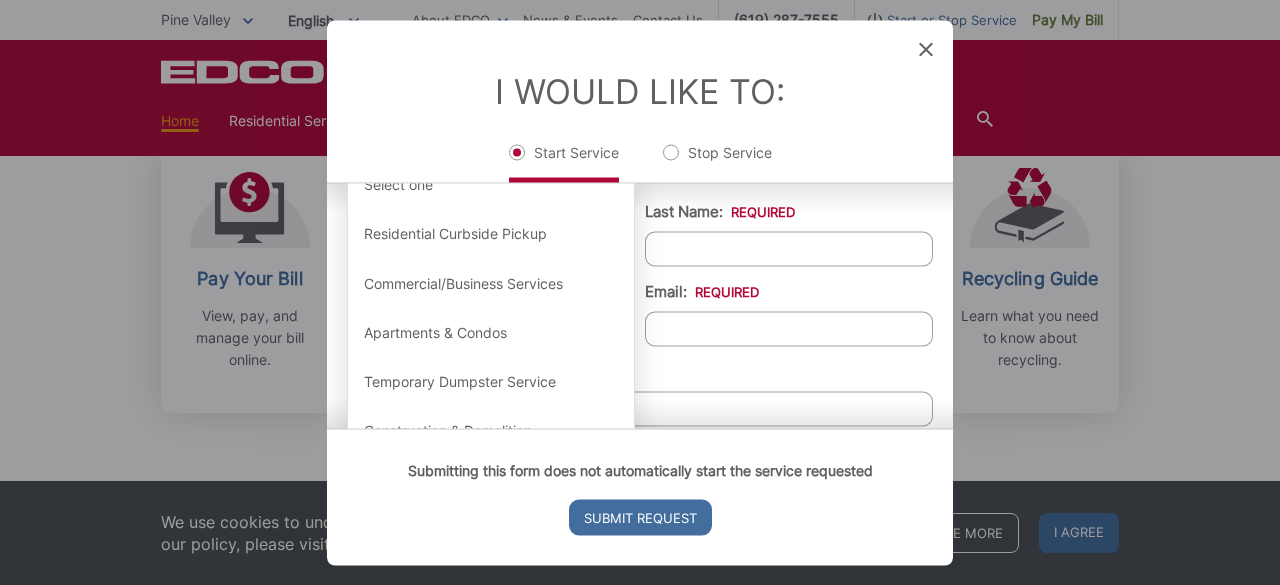 scroll, scrollTop: 194, scrollLeft: 0, axis: vertical 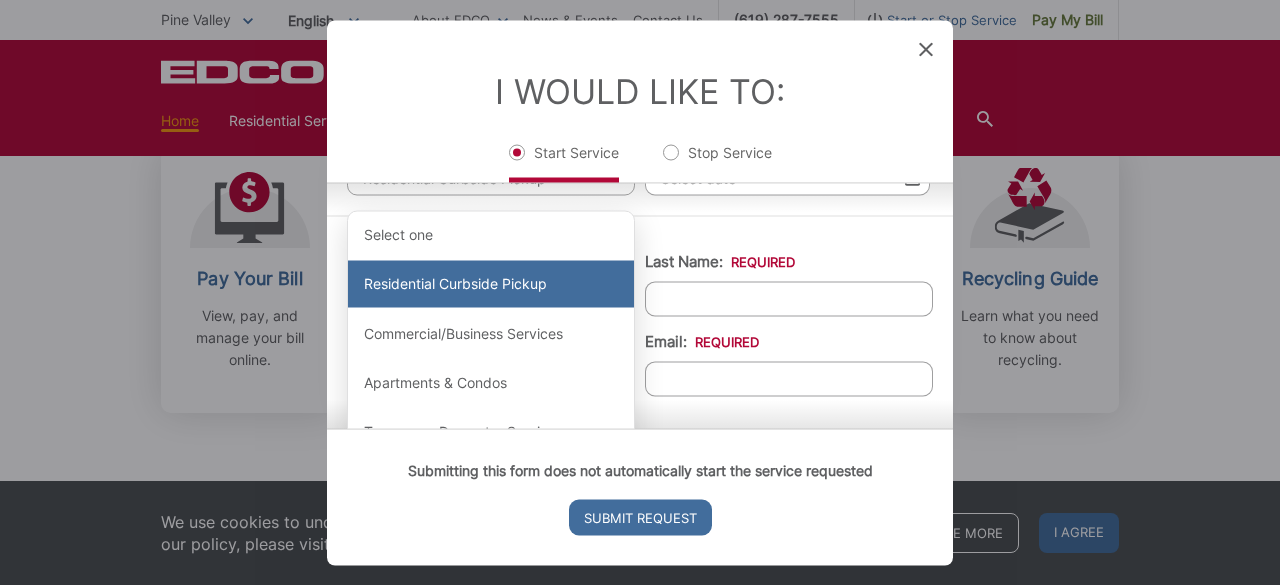 click on "Residential Curbside Pickup" at bounding box center (491, 284) 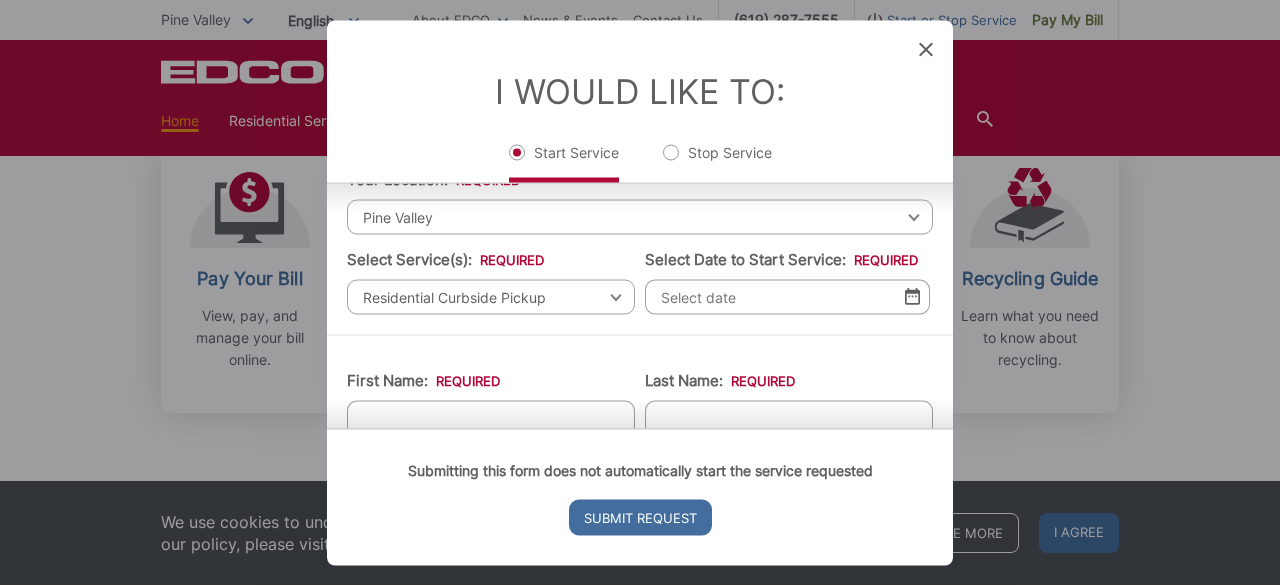scroll, scrollTop: 76, scrollLeft: 0, axis: vertical 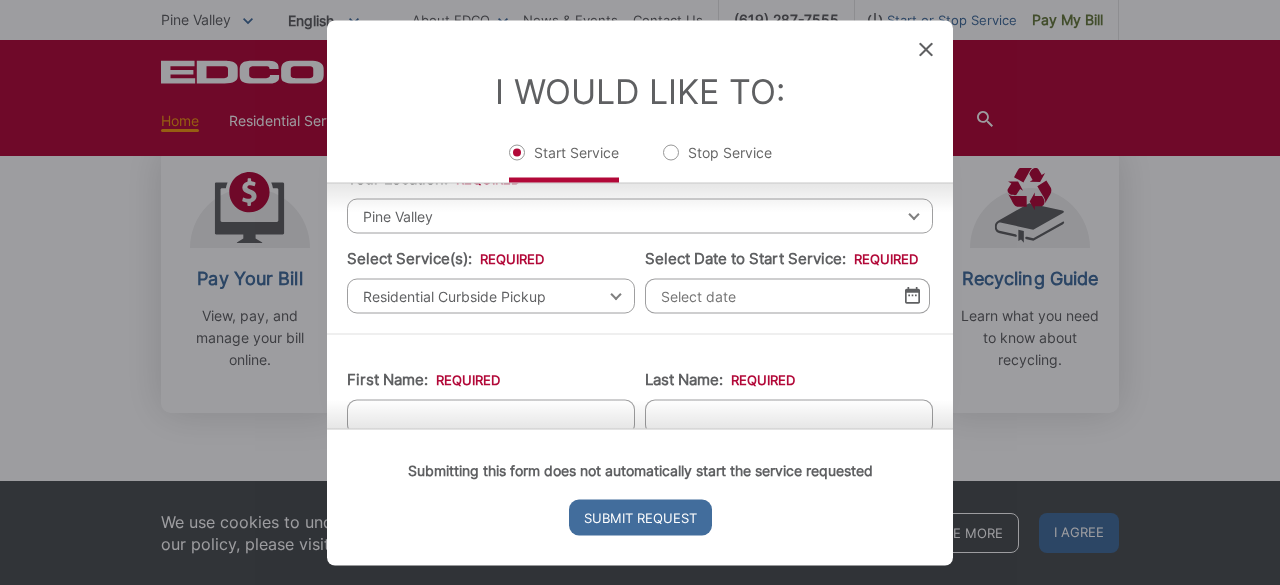 click at bounding box center (912, 295) 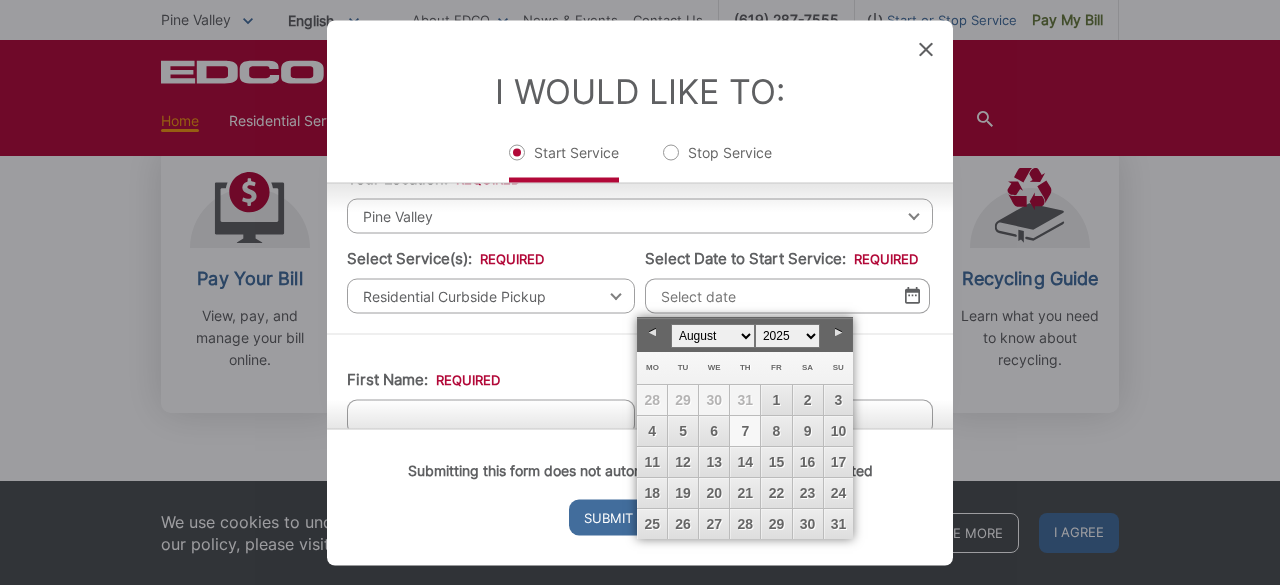 click on "7" at bounding box center (745, 431) 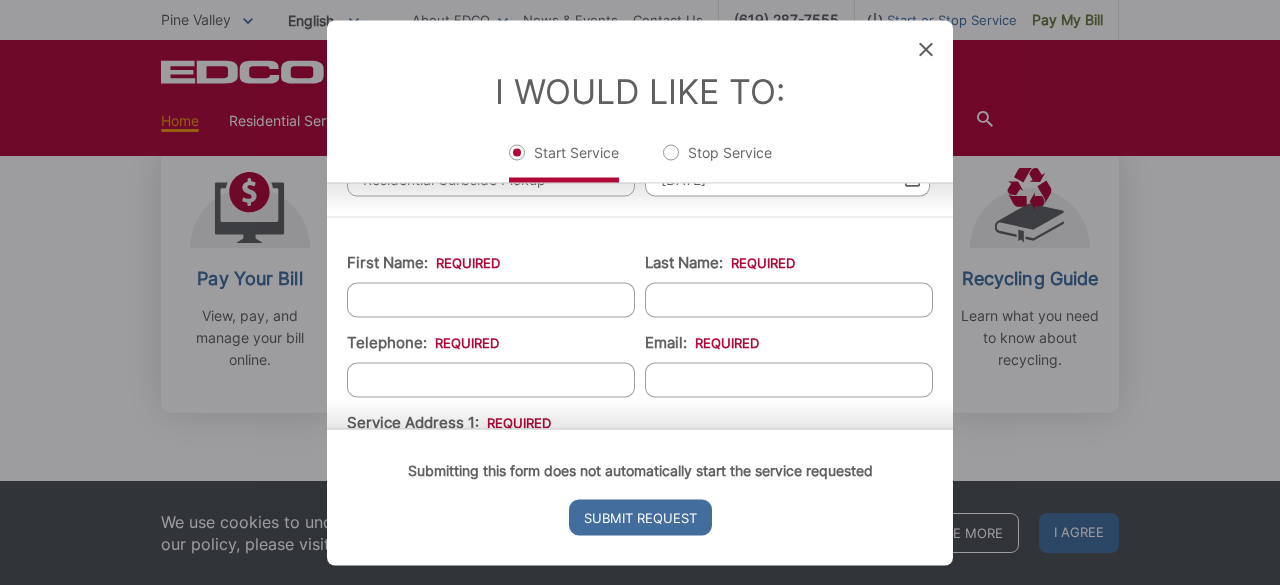scroll, scrollTop: 200, scrollLeft: 0, axis: vertical 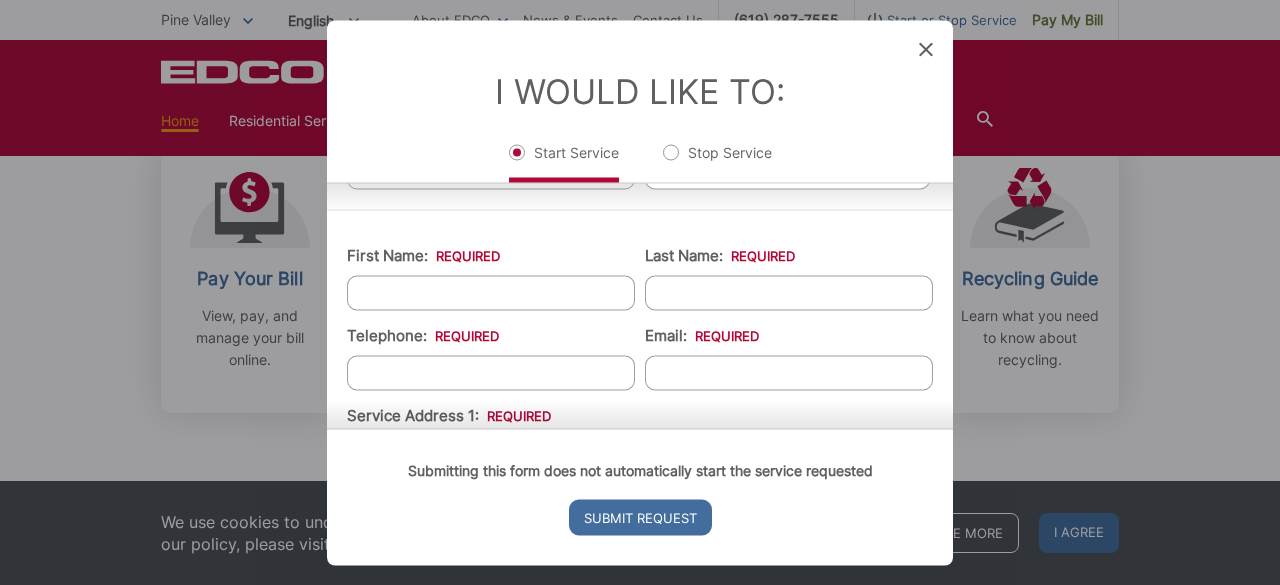 click on "First Name: *" at bounding box center [491, 292] 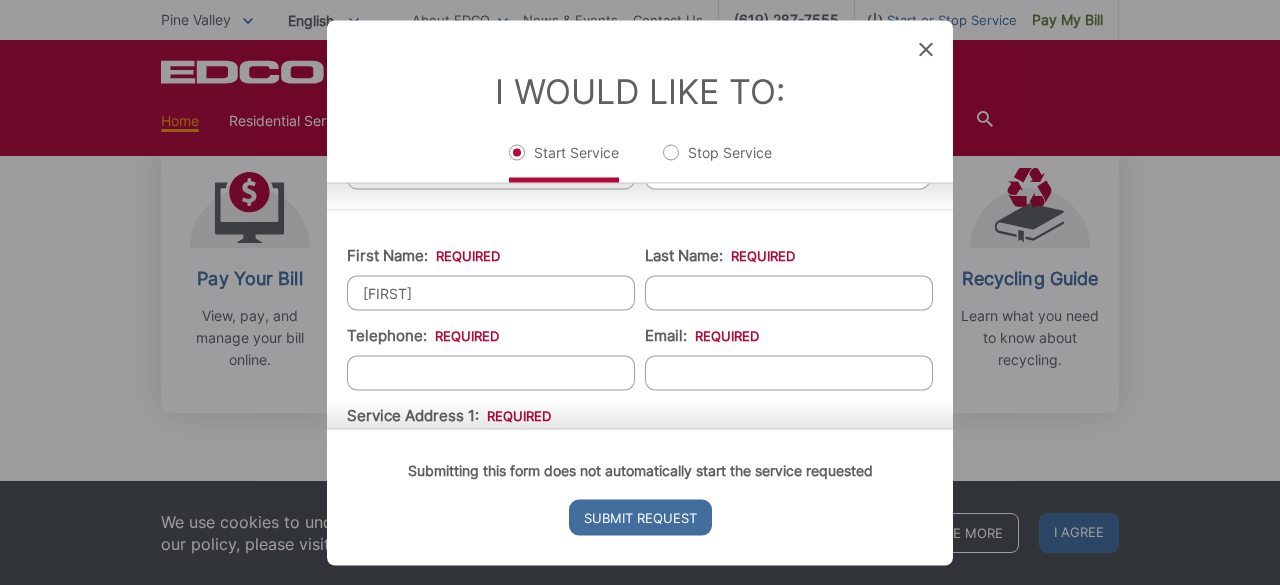 type on "[FIRST]" 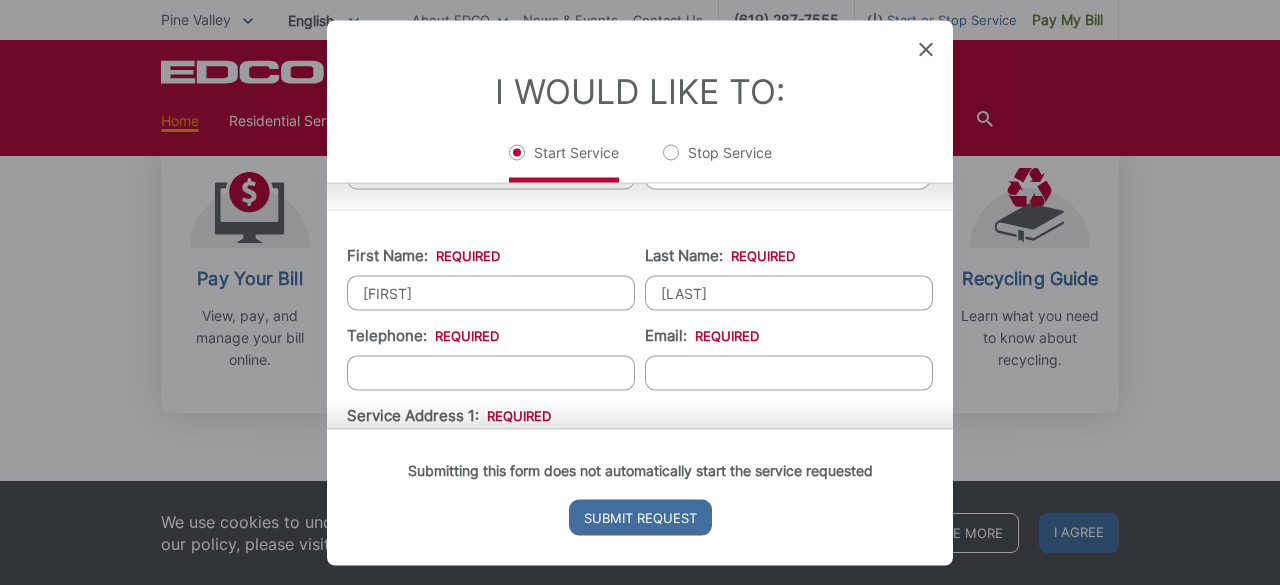 type on "[LAST]" 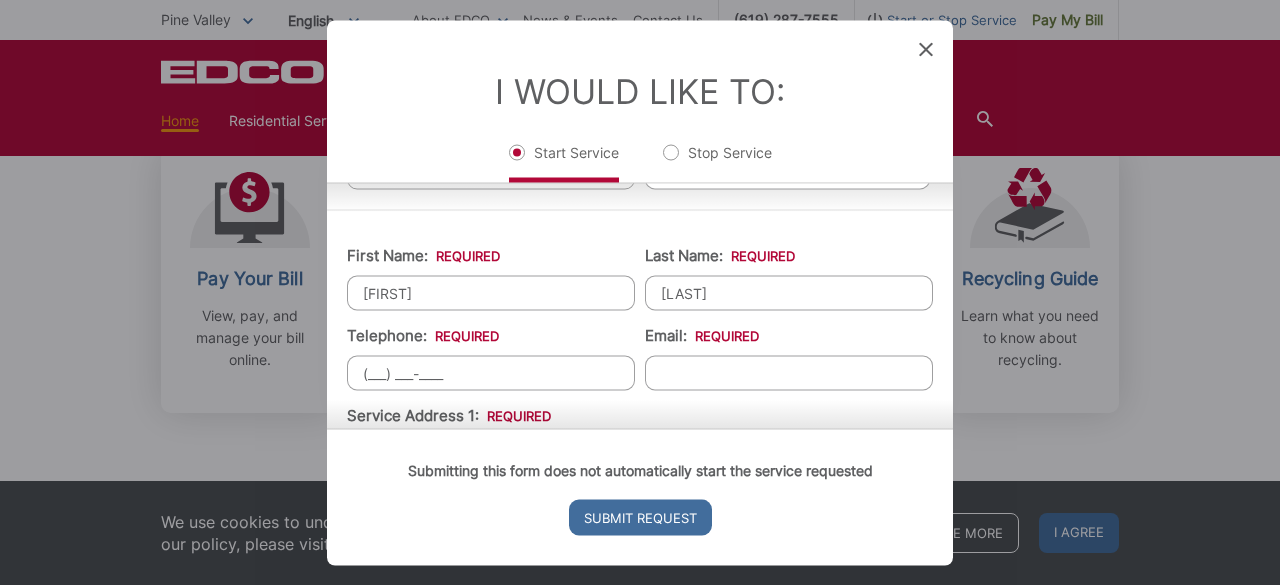 click on "(___) ___-____" at bounding box center (491, 372) 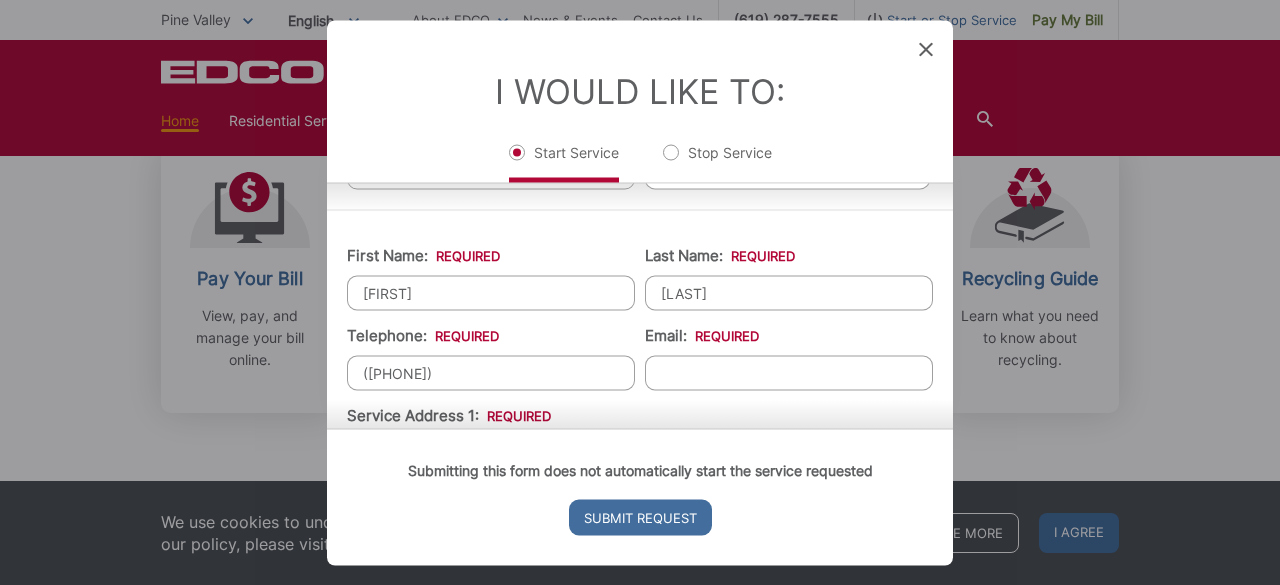 type on "([PHONE])" 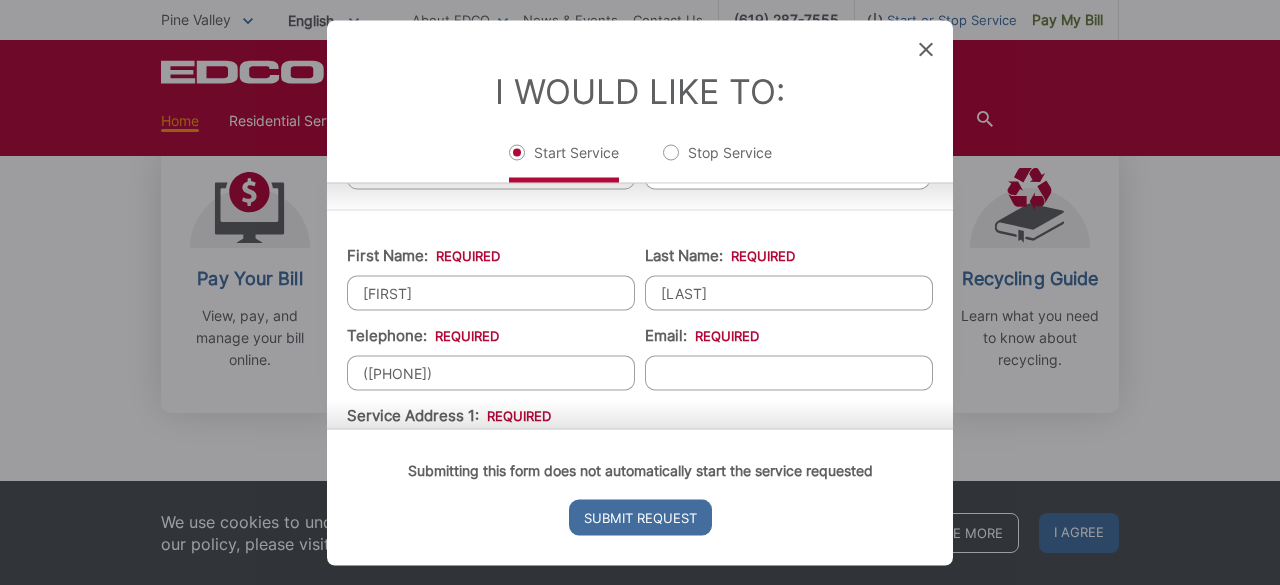 click on "Email: *" at bounding box center [789, 372] 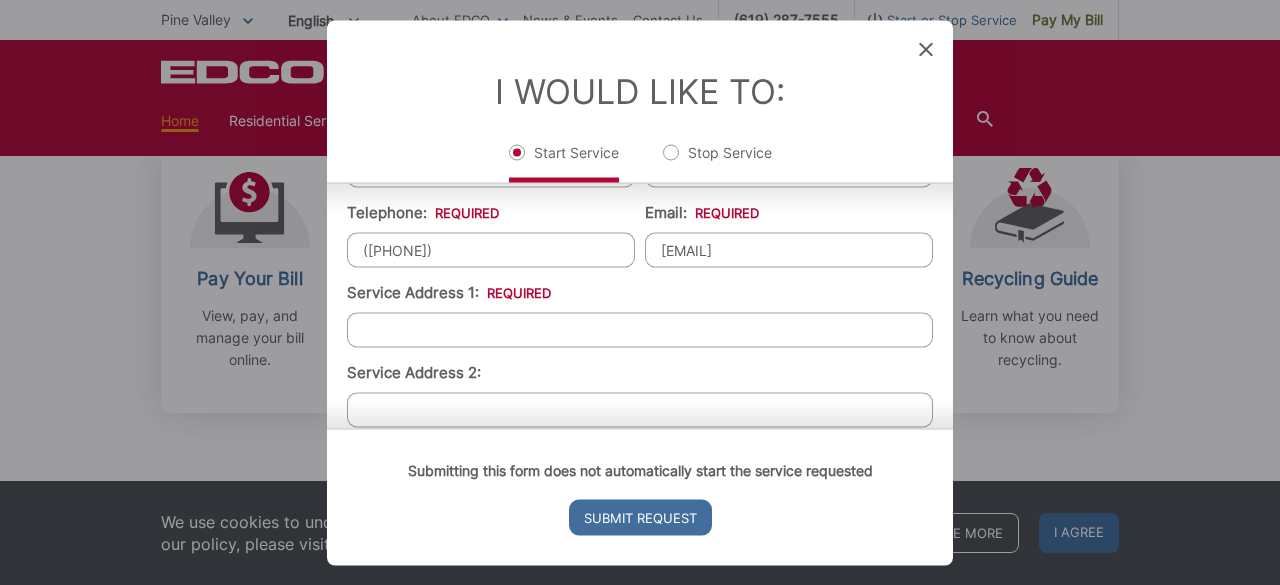 scroll, scrollTop: 336, scrollLeft: 0, axis: vertical 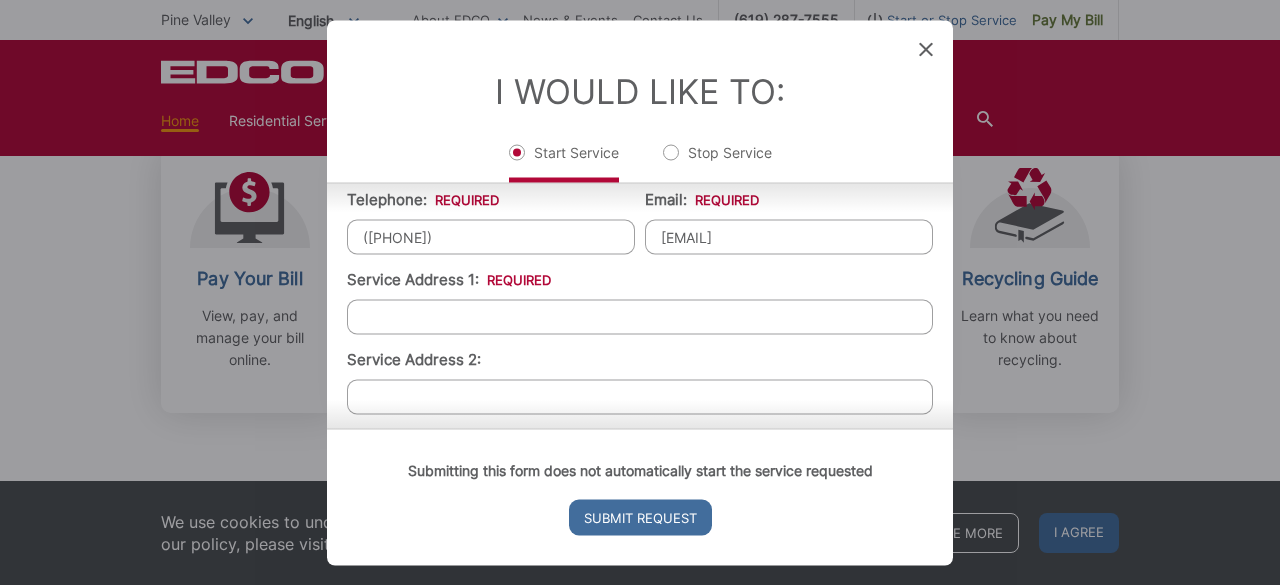 type on "[EMAIL]" 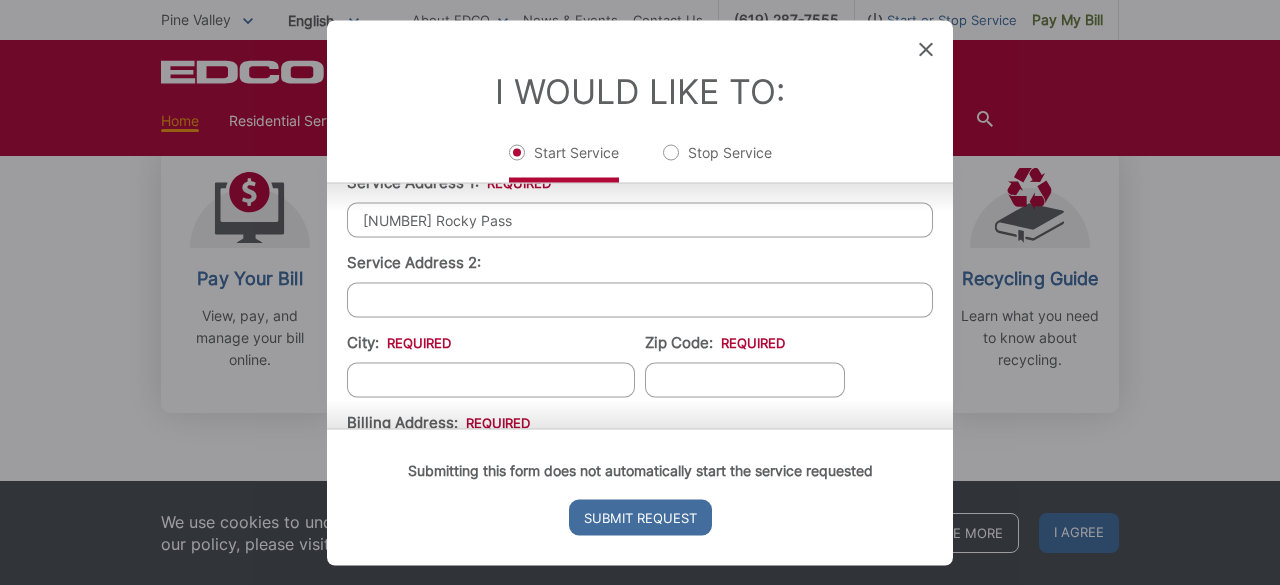 scroll, scrollTop: 434, scrollLeft: 0, axis: vertical 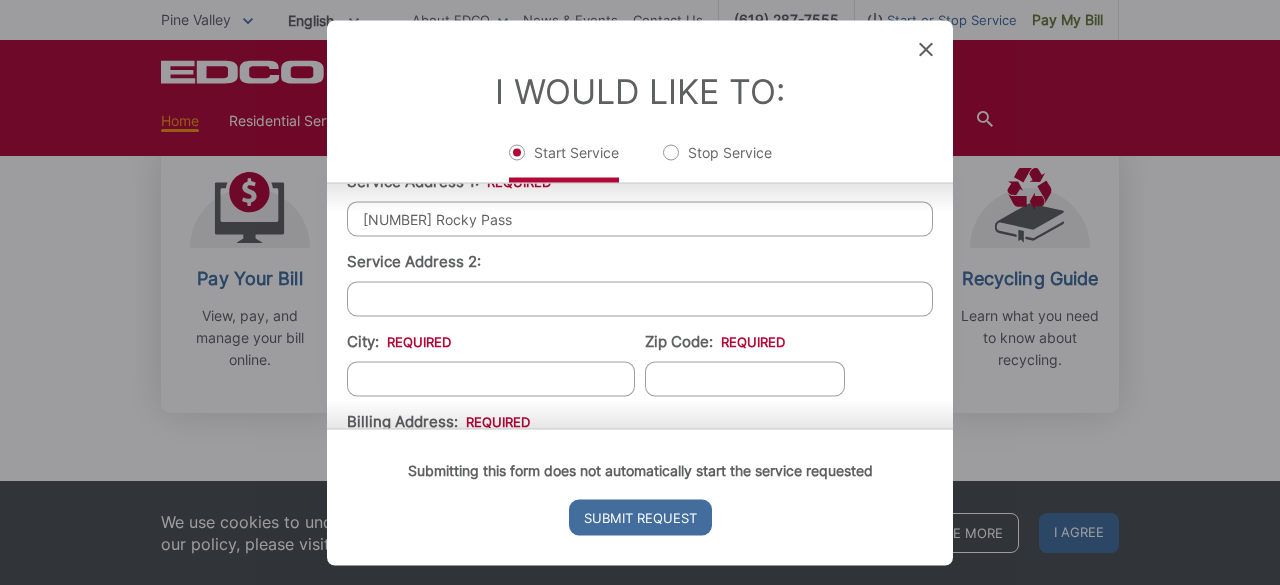 type on "[NUMBER] Rocky Pass" 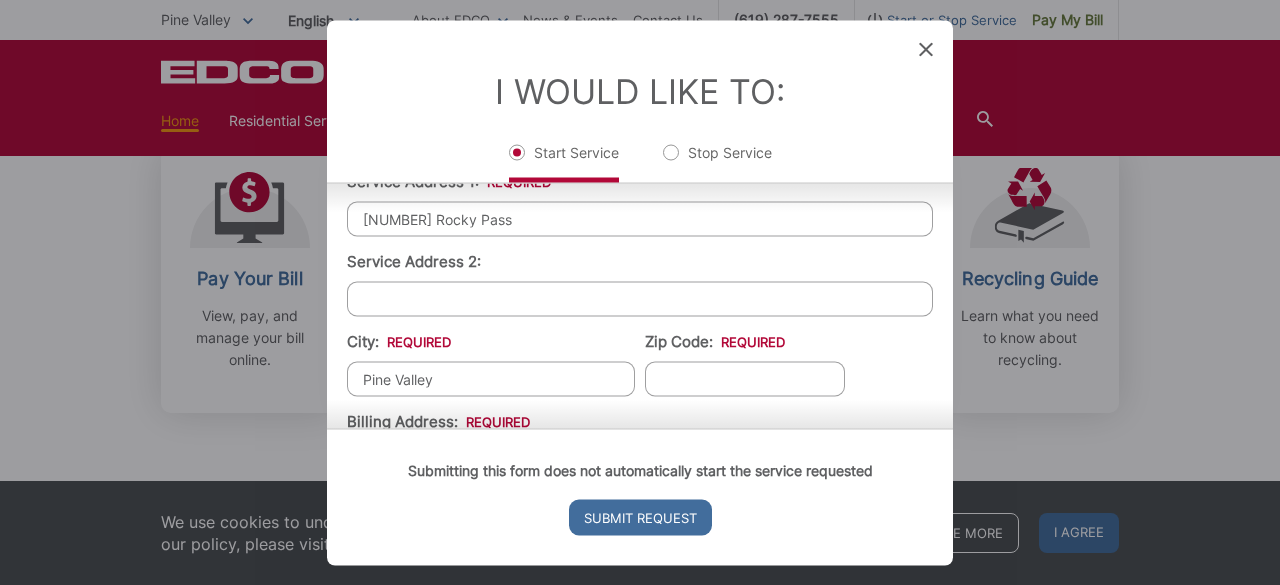 type on "Pine Valley" 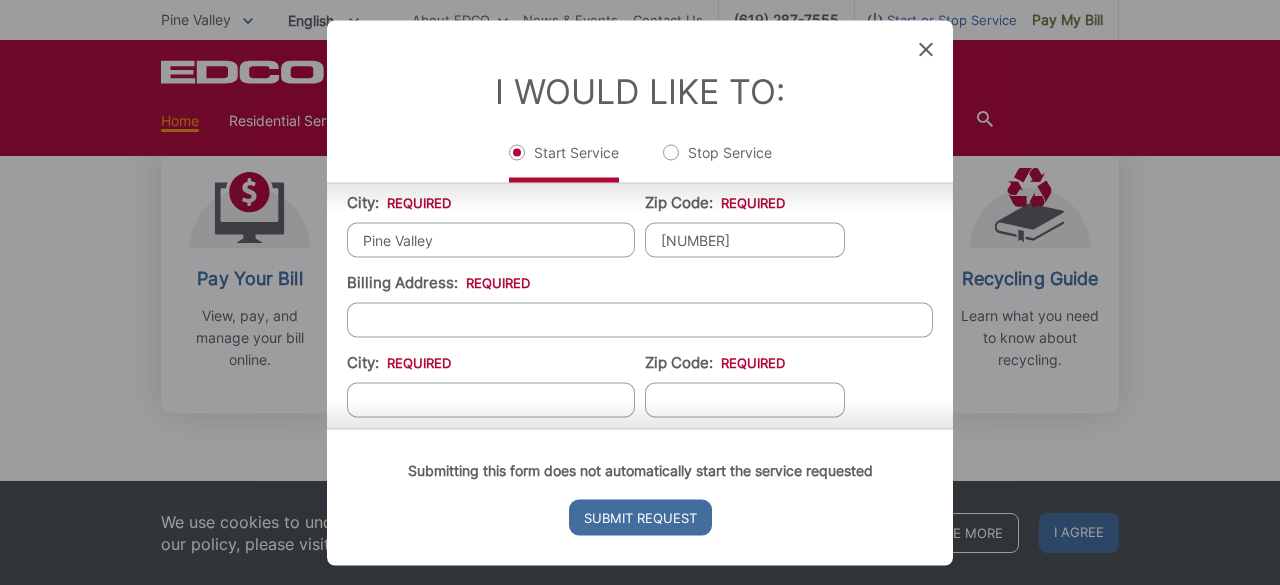 scroll, scrollTop: 574, scrollLeft: 0, axis: vertical 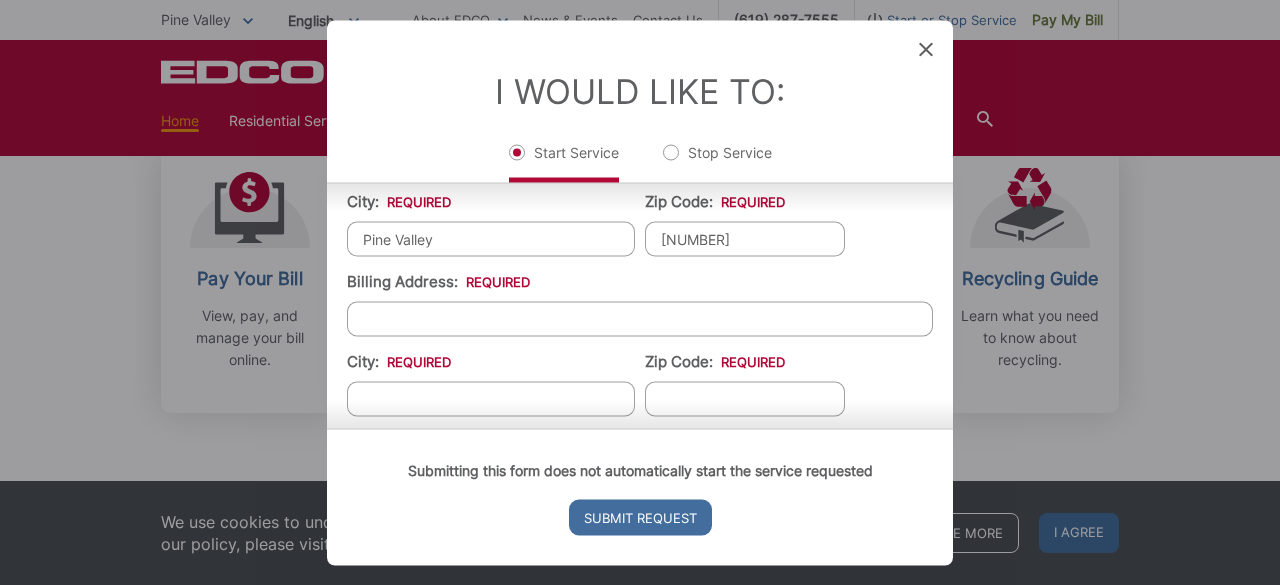 type on "[NUMBER]" 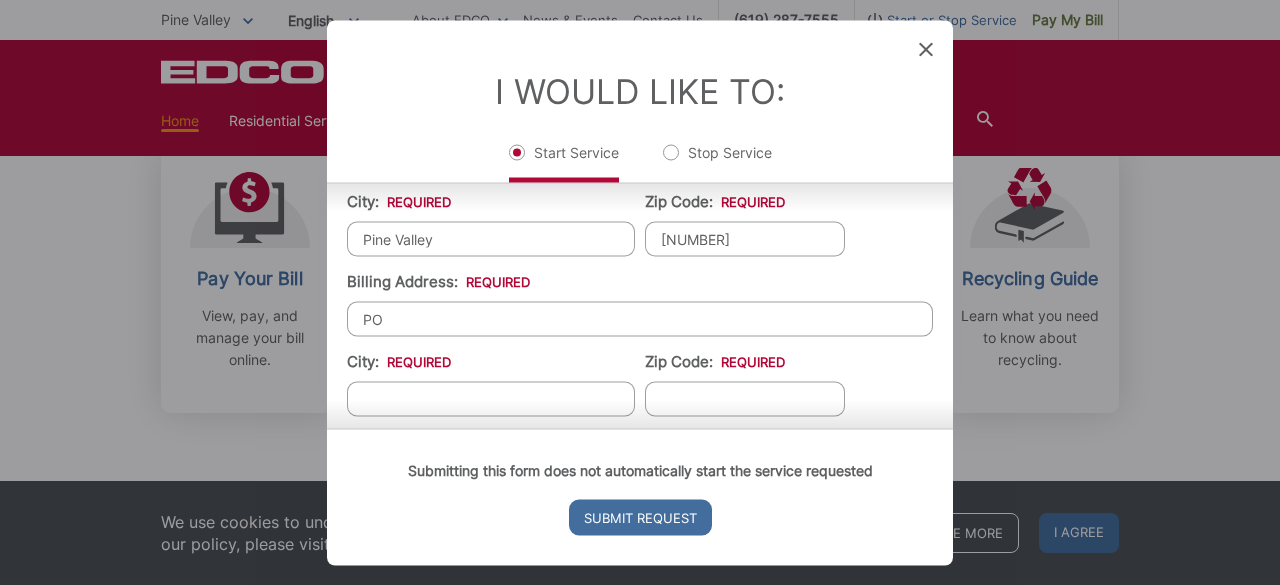 type on "P" 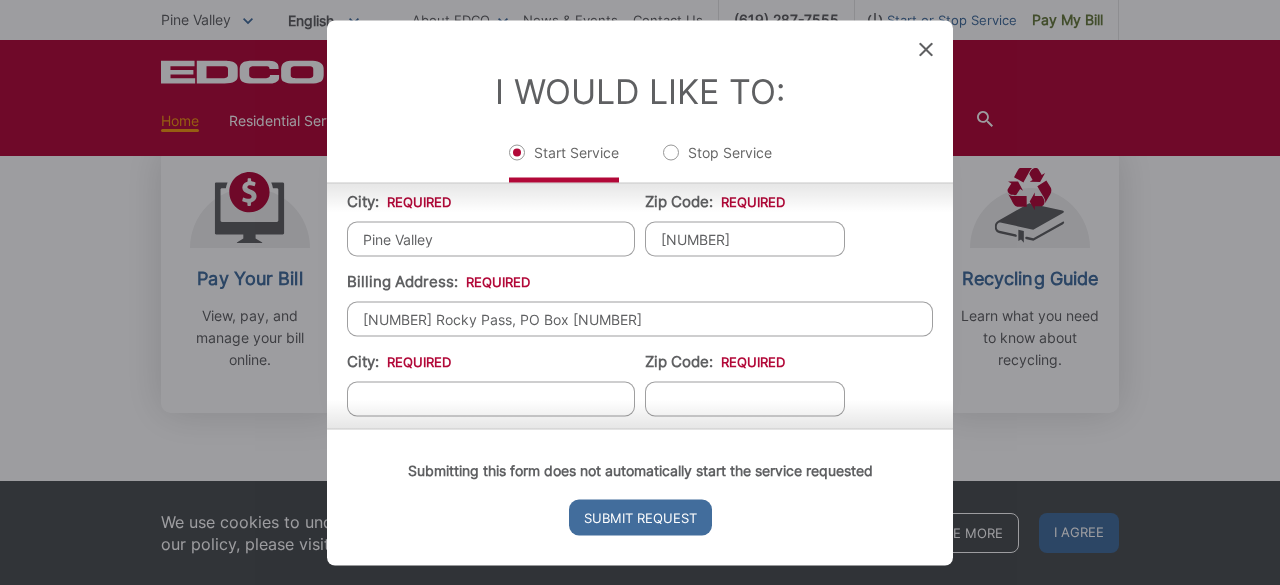type on "[NUMBER] Rocky Pass, PO Box [NUMBER]" 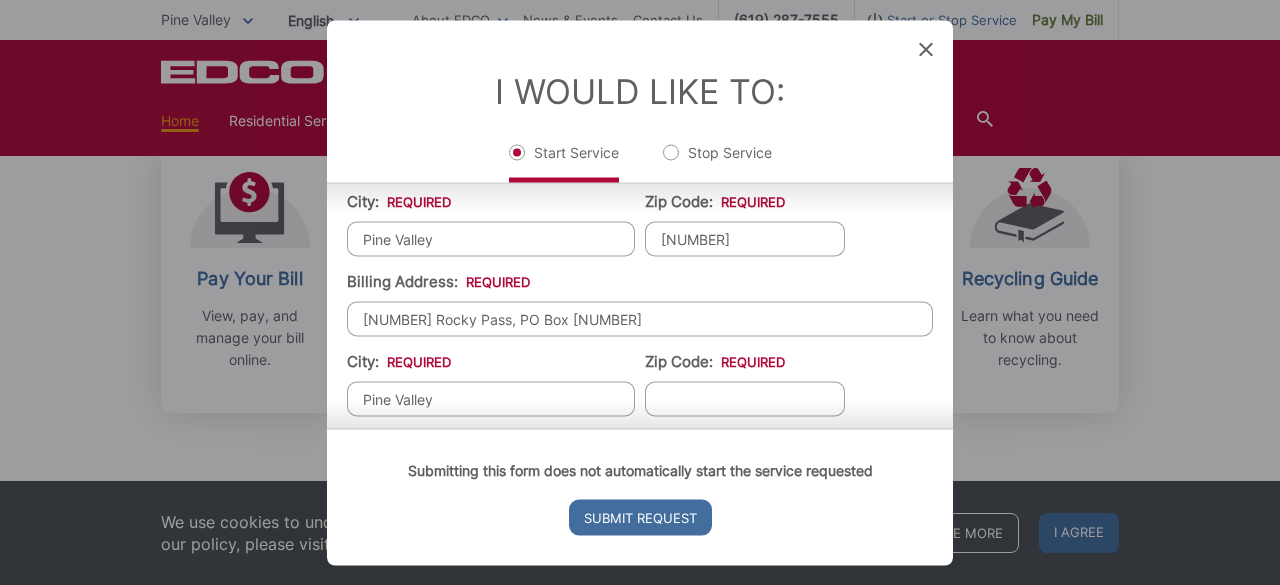 type on "Pine Valley" 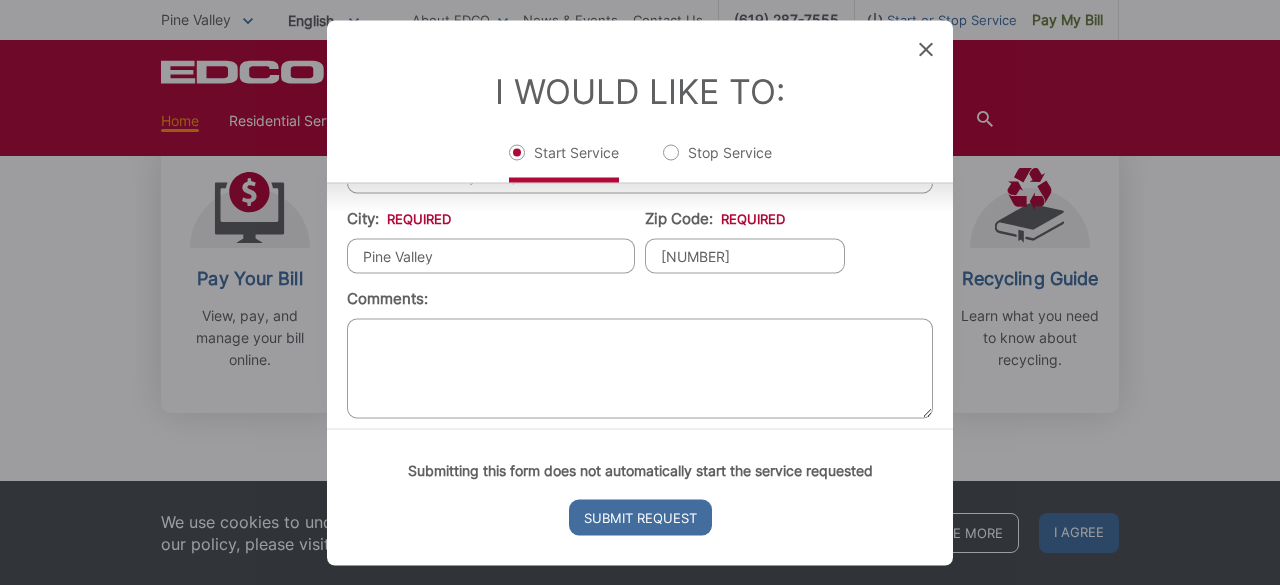 scroll, scrollTop: 727, scrollLeft: 0, axis: vertical 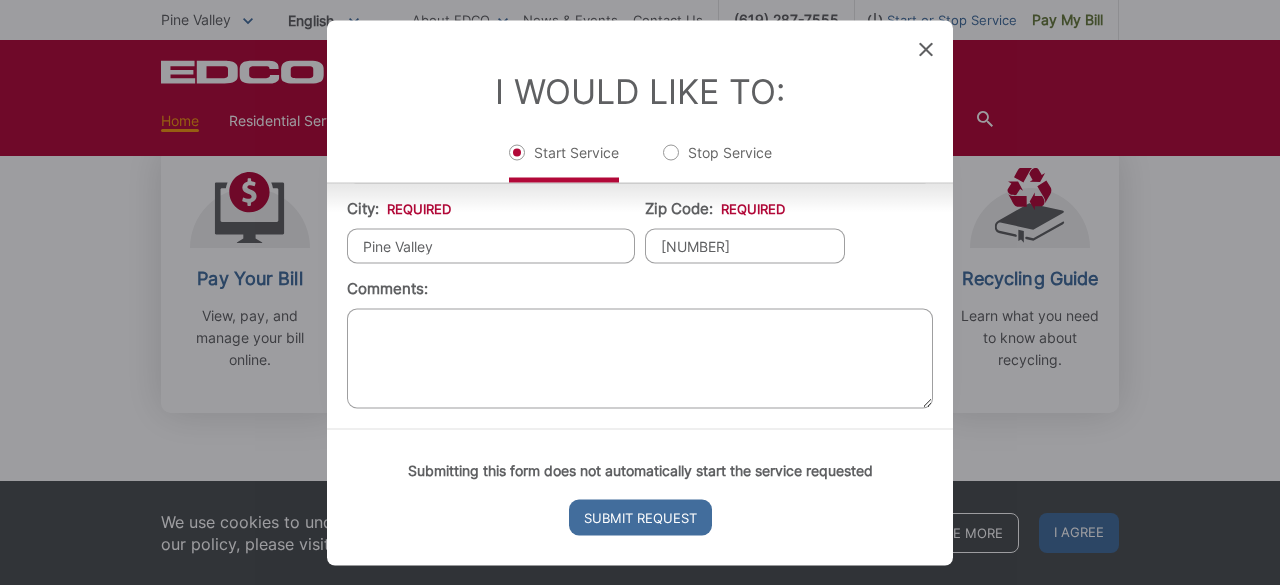 type on "[NUMBER]" 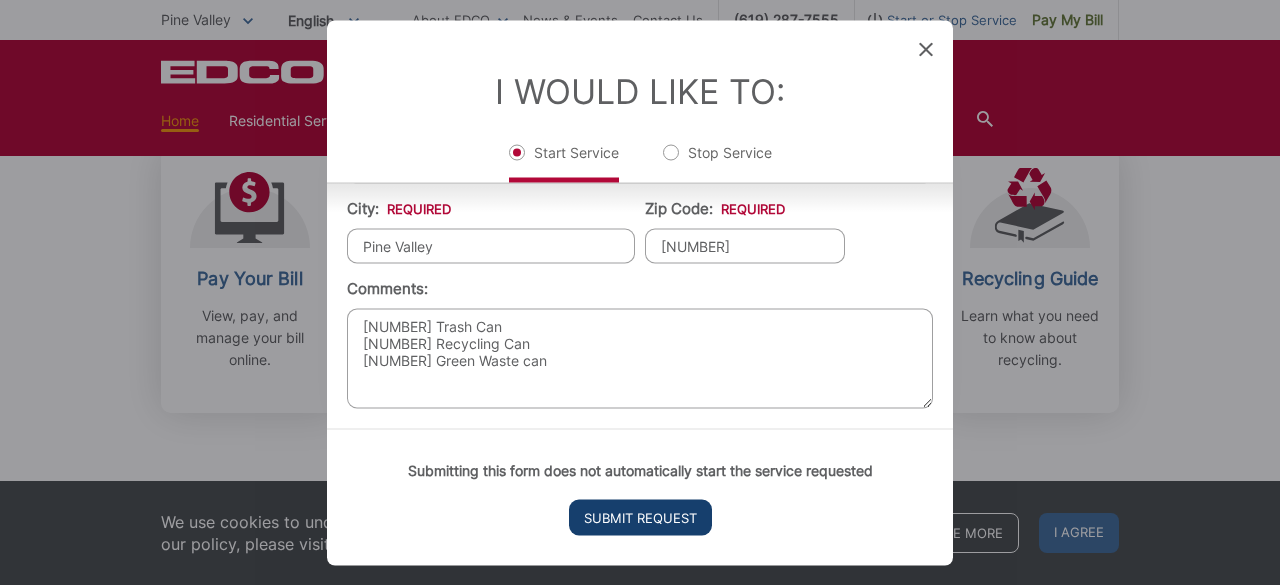type on "[NUMBER] Trash Can
[NUMBER] Recycling Can
[NUMBER] Green Waste can" 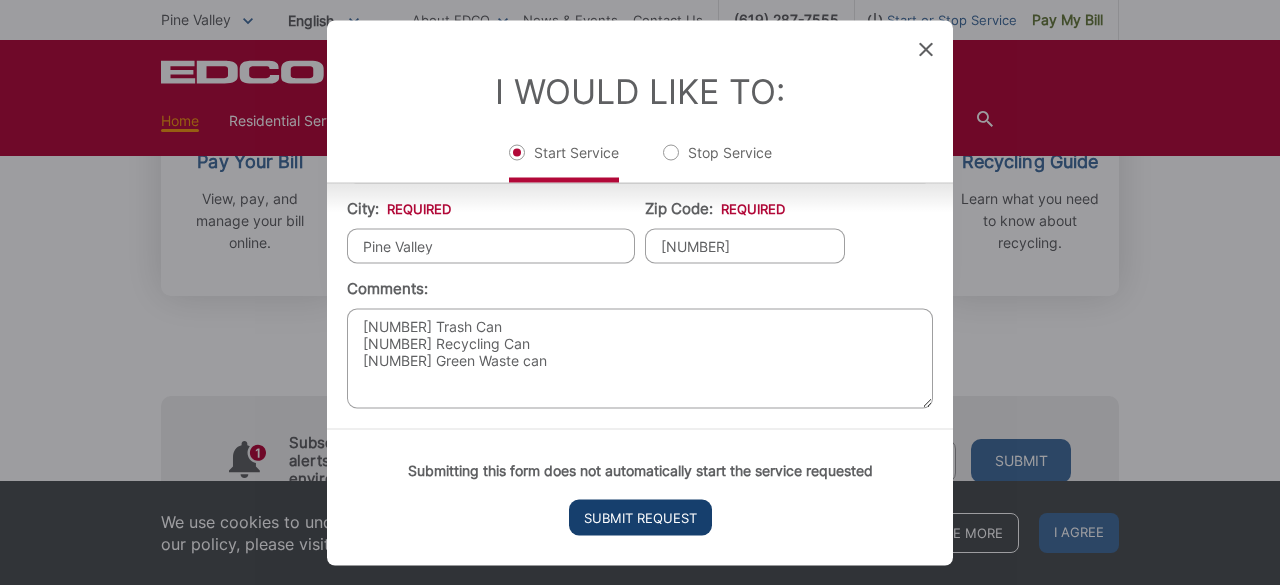 scroll, scrollTop: 0, scrollLeft: 0, axis: both 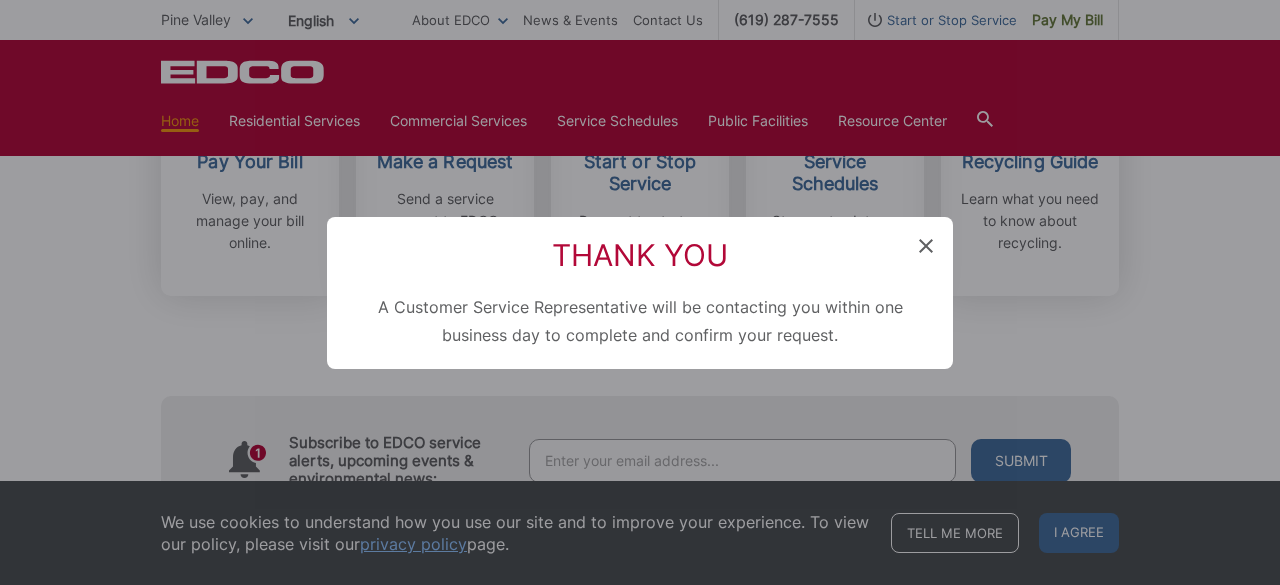 click 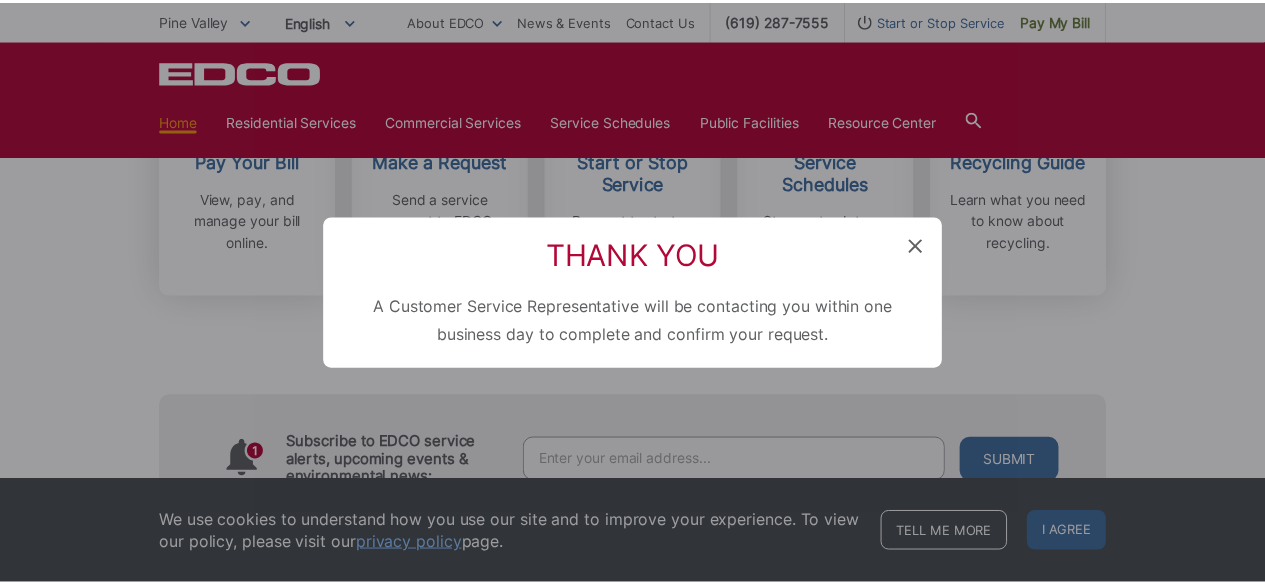 scroll, scrollTop: 592, scrollLeft: 0, axis: vertical 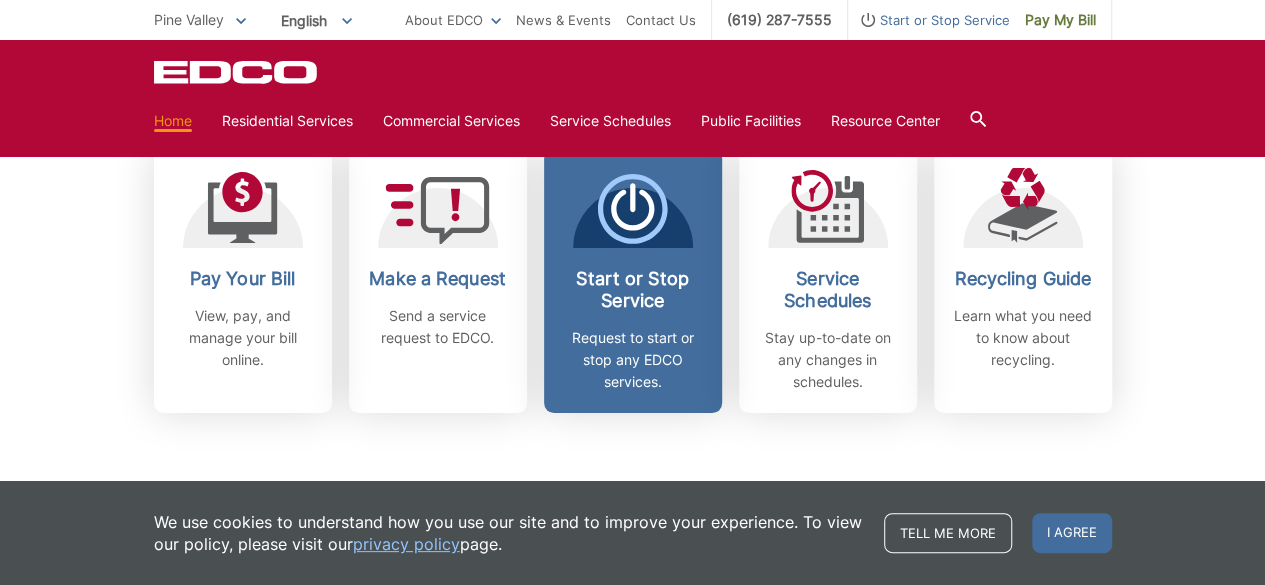 click 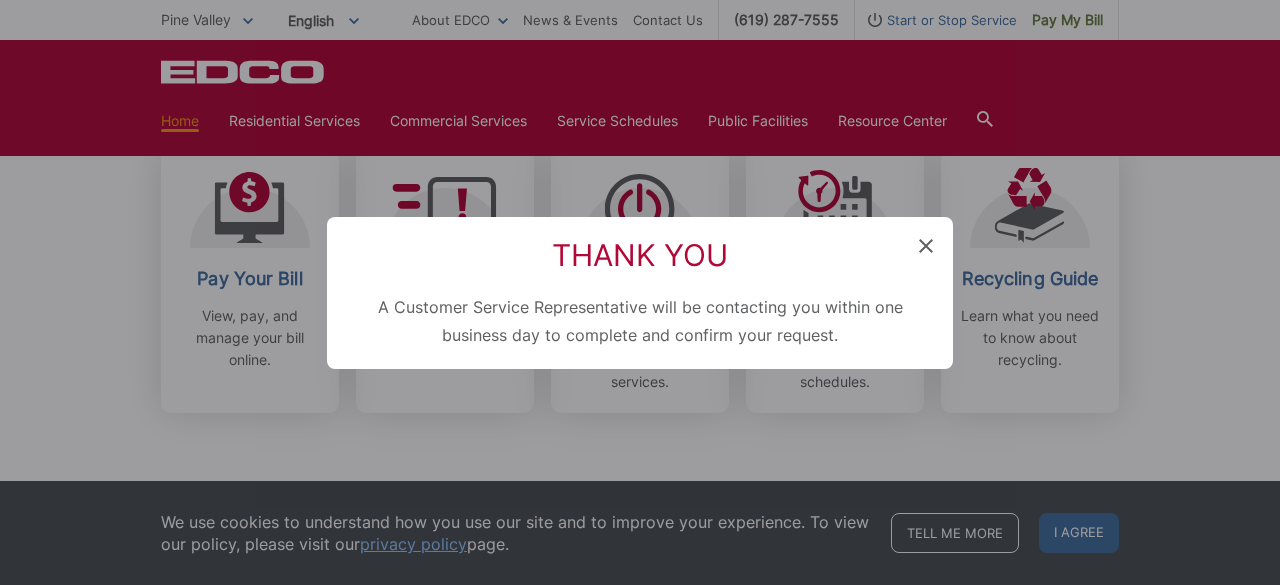 click on "Thank You
A Customer Service Representative will be contacting you within one business day to complete and confirm your request." at bounding box center [640, 293] 